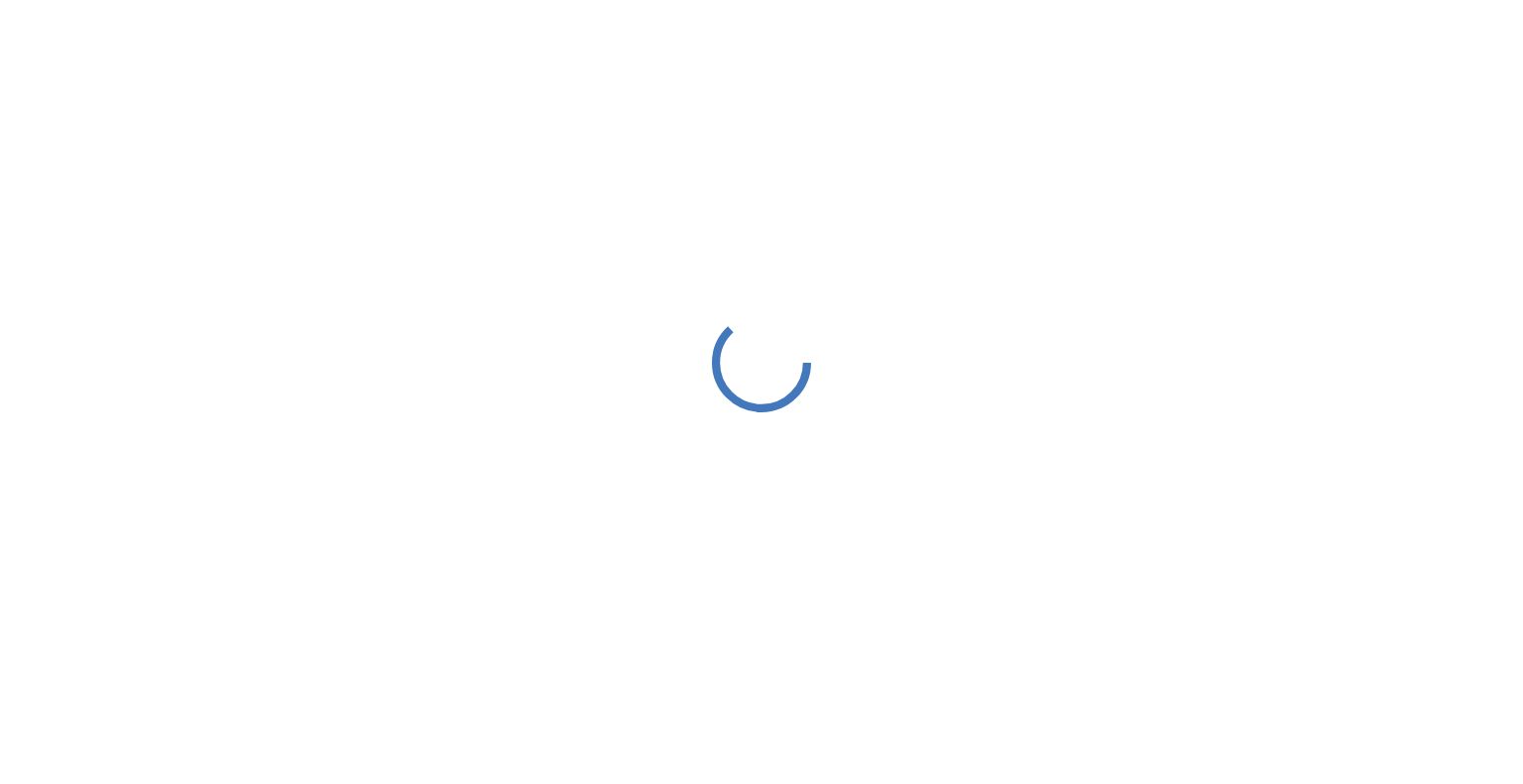 scroll, scrollTop: 0, scrollLeft: 0, axis: both 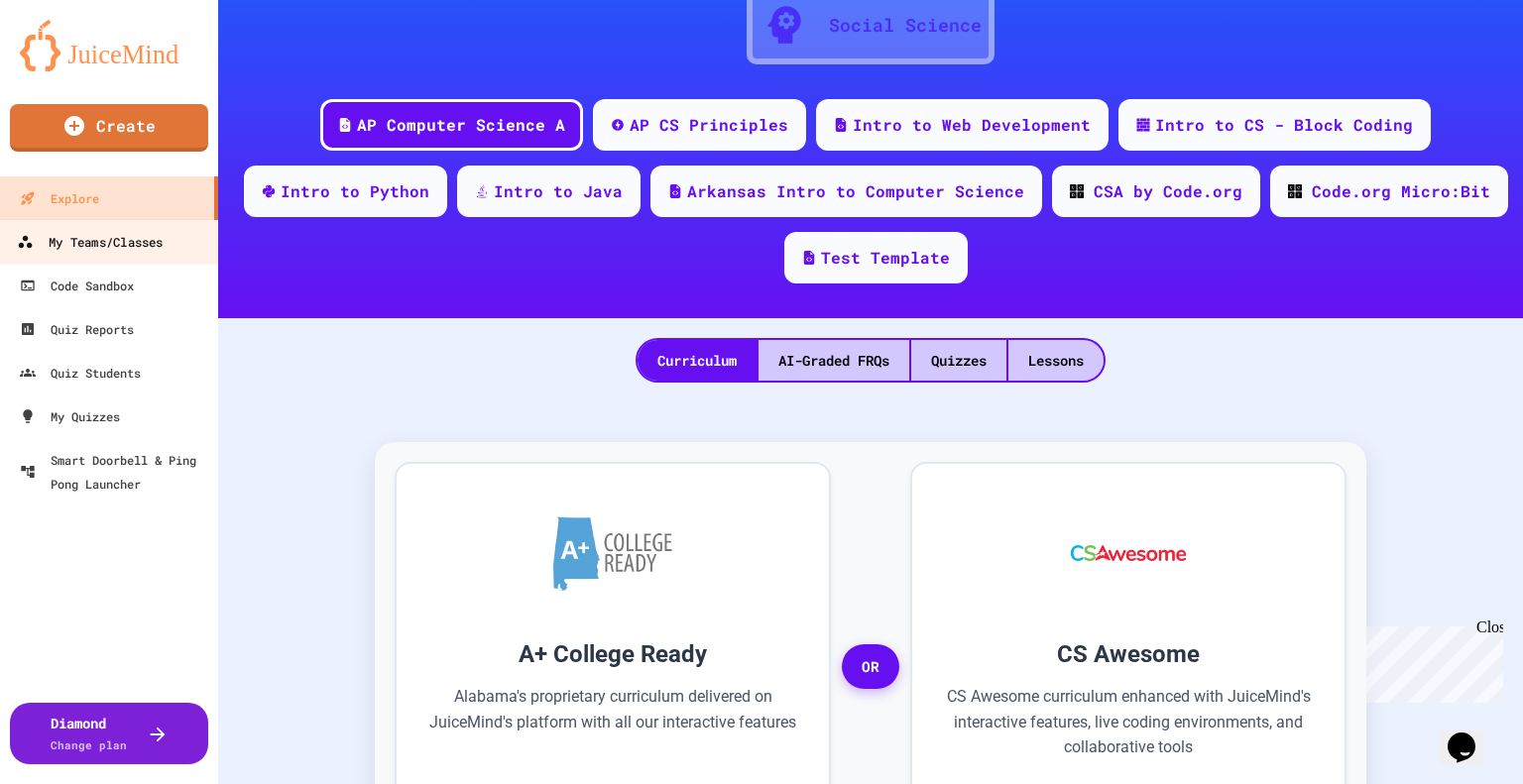 click on "My Teams/Classes" at bounding box center [89, 242] 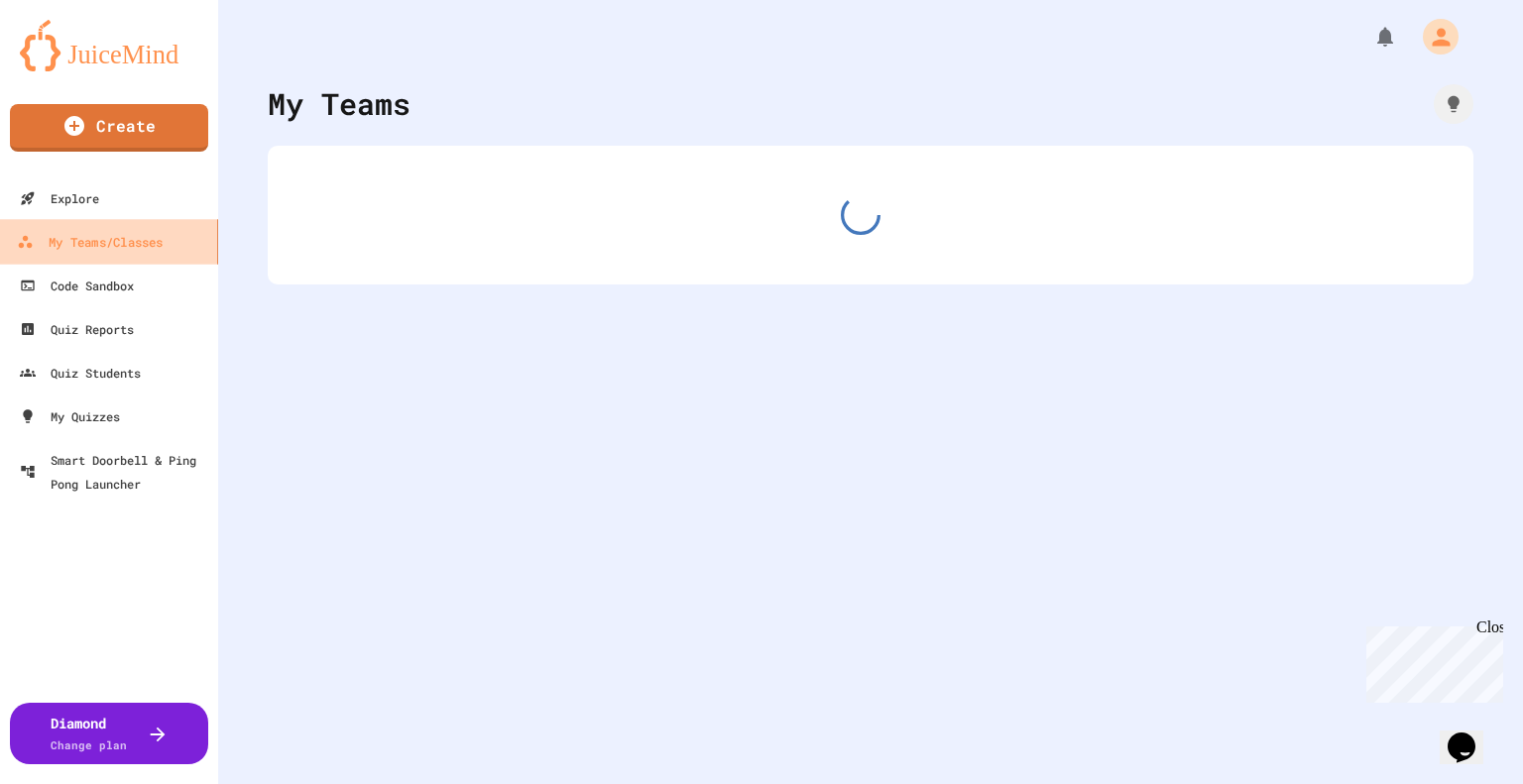 scroll, scrollTop: 0, scrollLeft: 0, axis: both 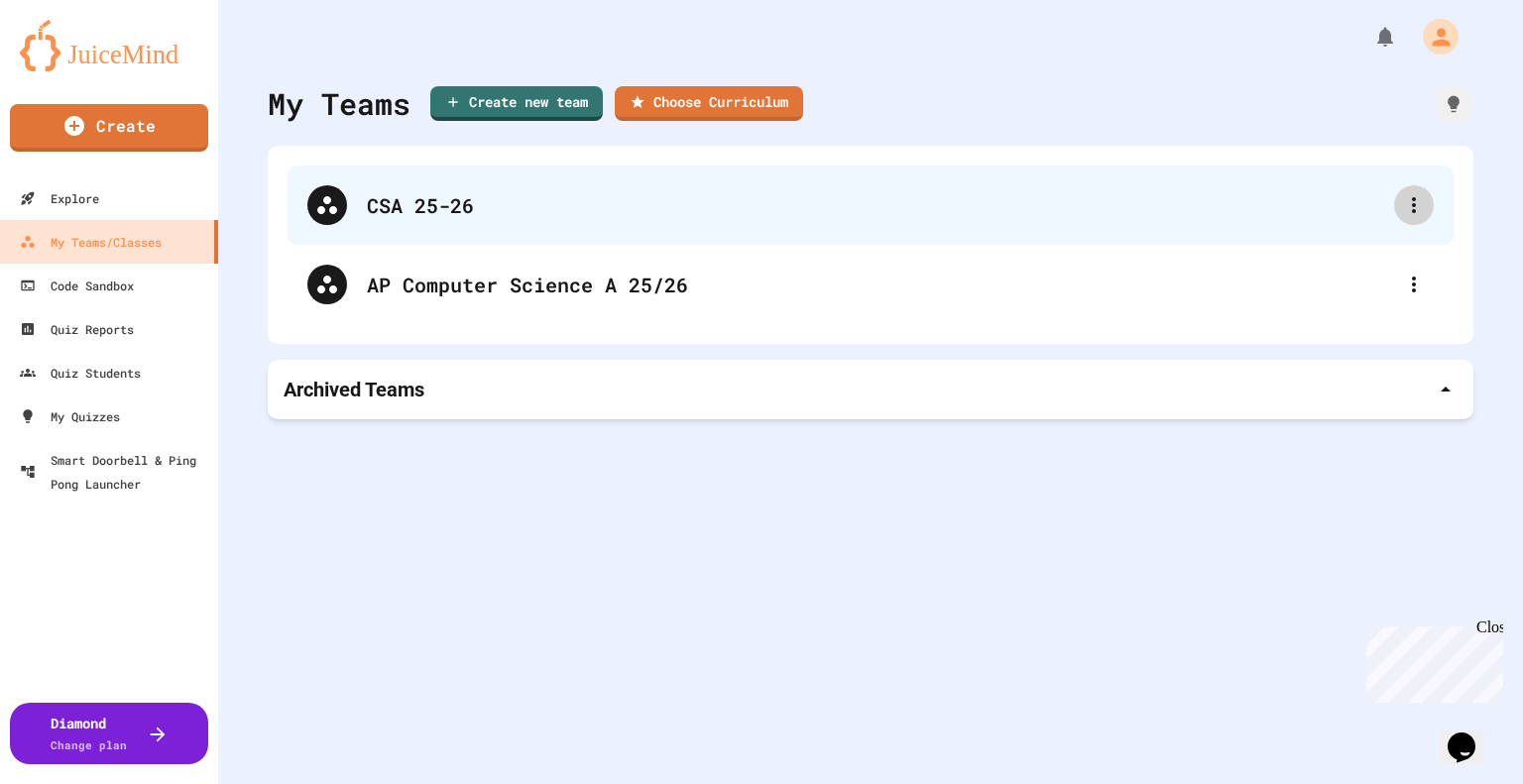 click 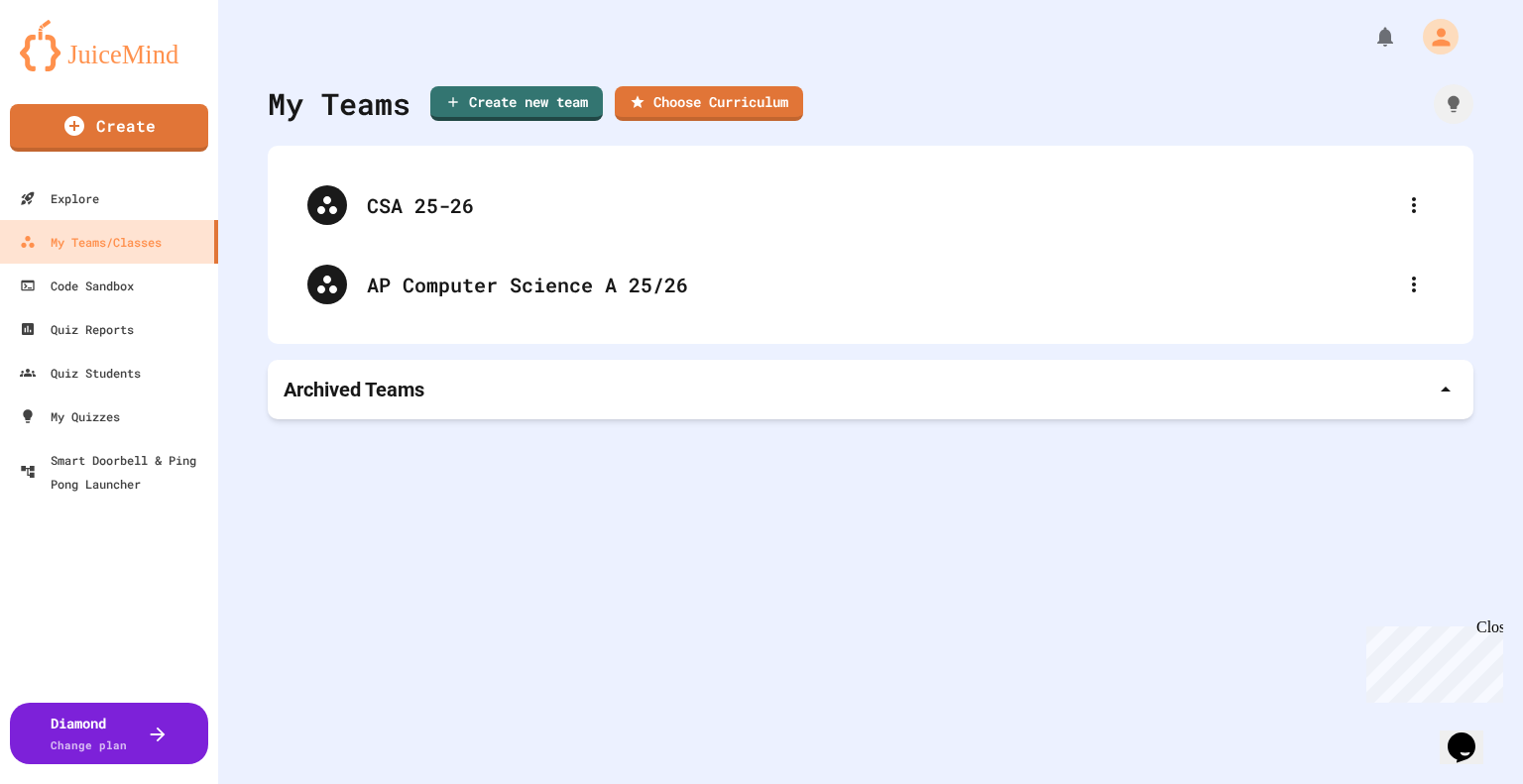 click on "Delete Team" at bounding box center (771, 883) 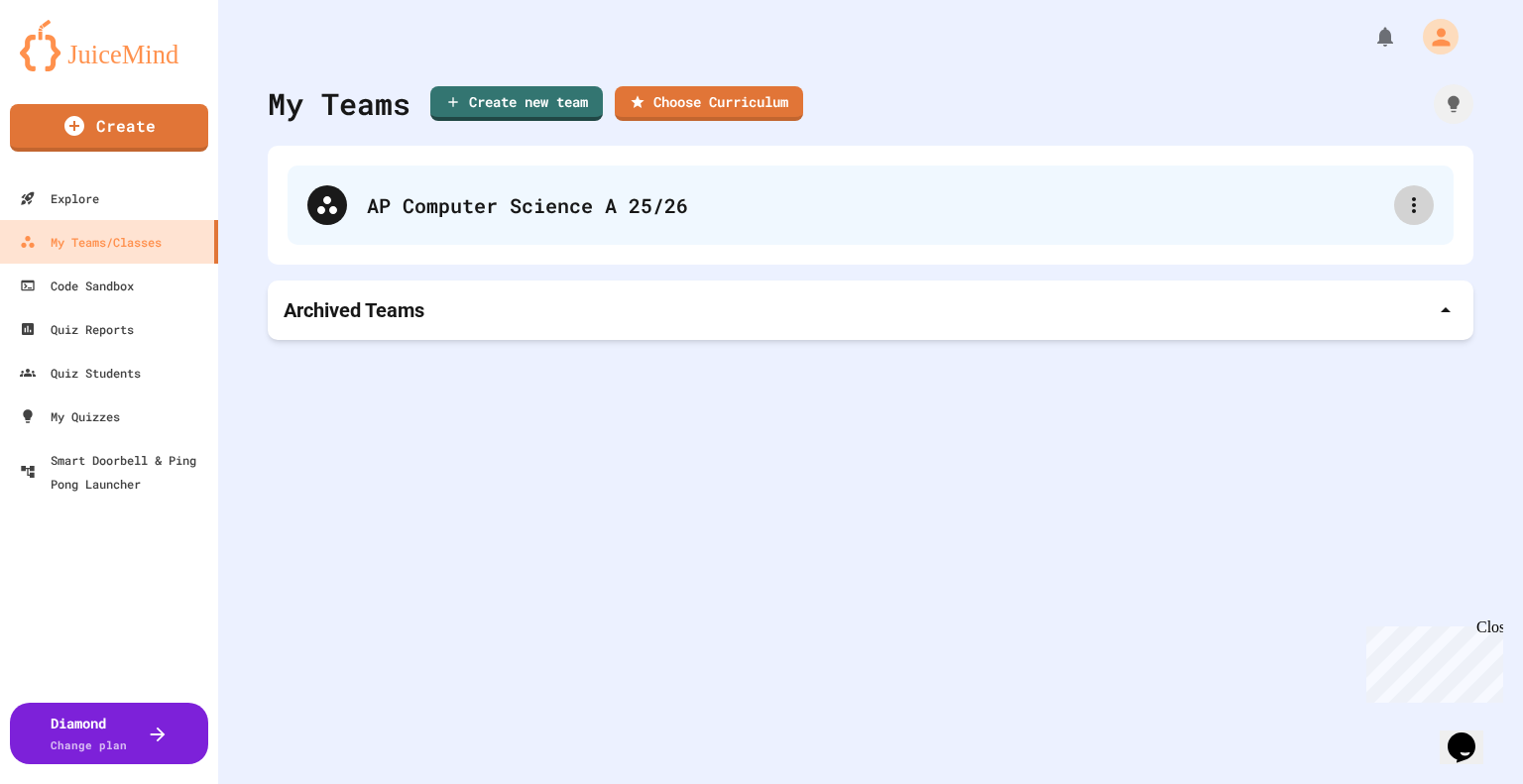click 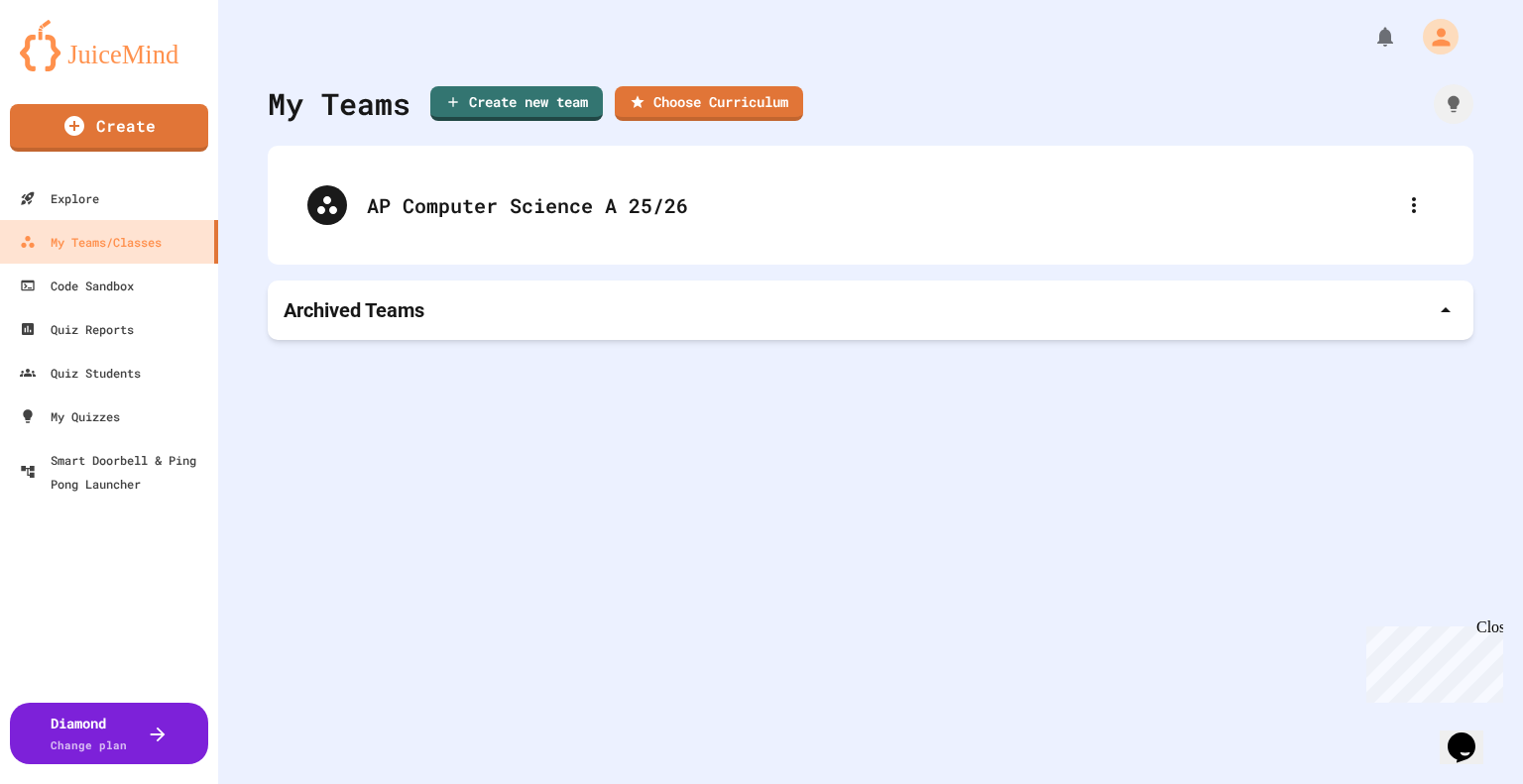 click on "Delete Team" at bounding box center [771, 883] 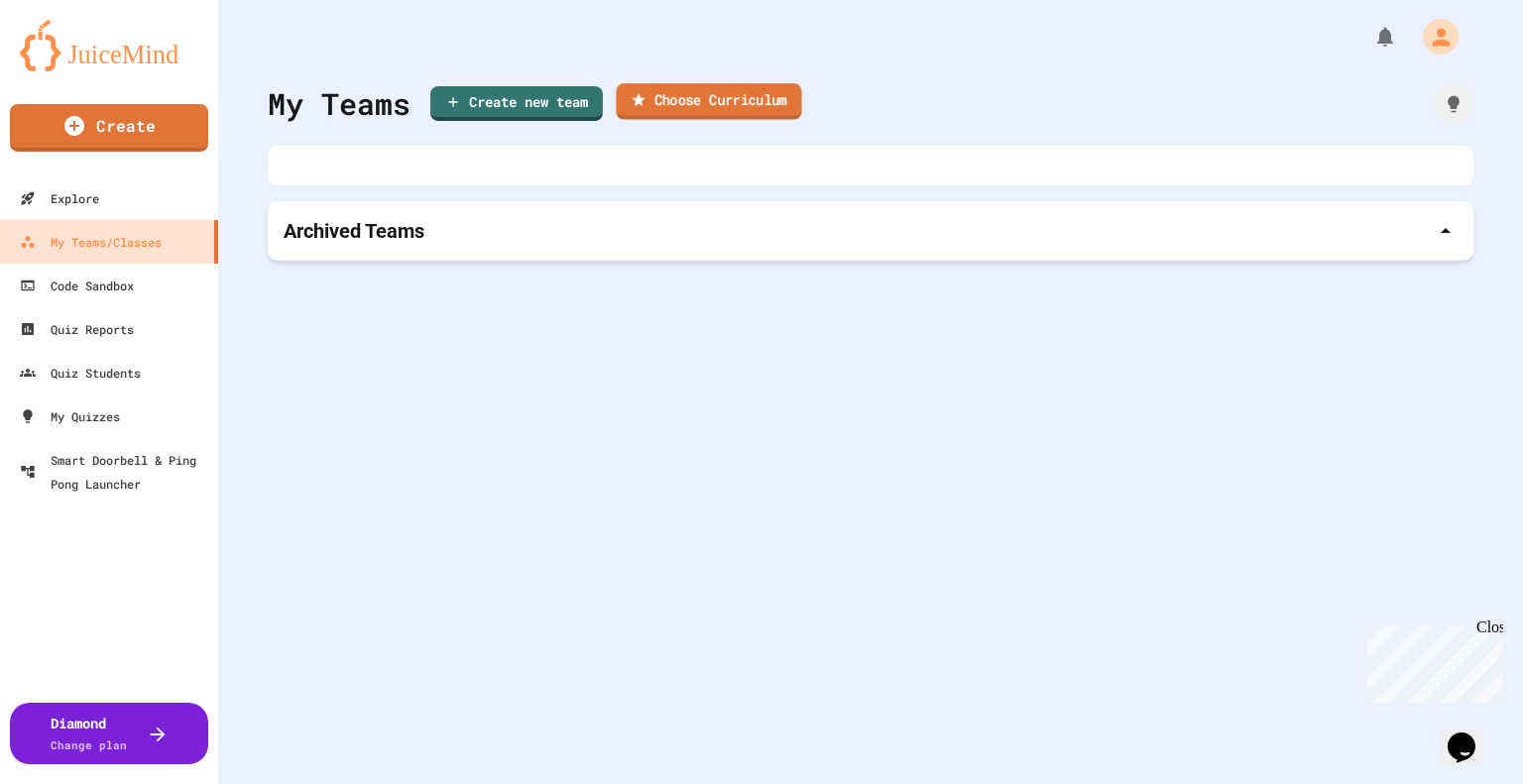 click on "Choose Curriculum" at bounding box center [708, 101] 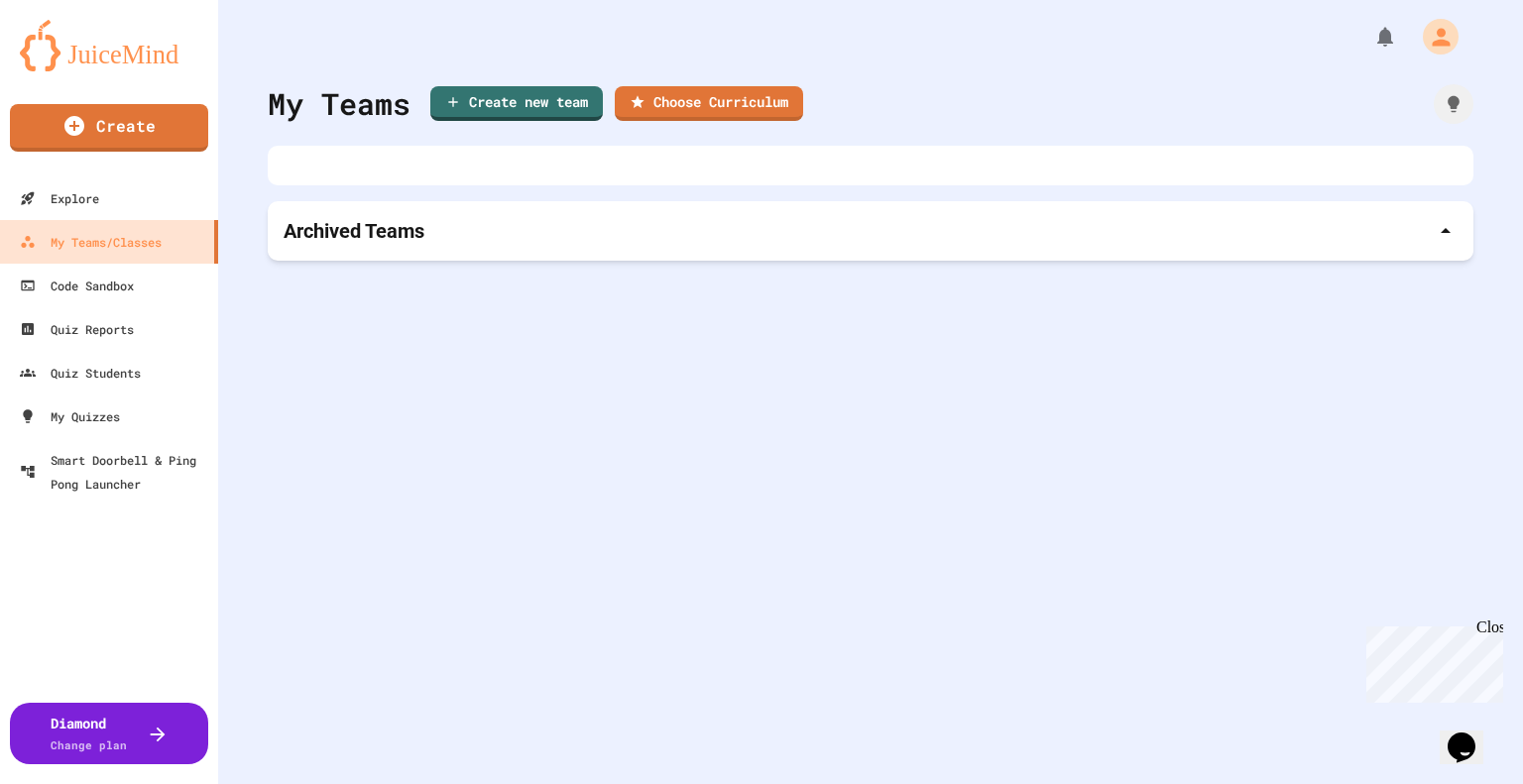 scroll, scrollTop: 79, scrollLeft: 0, axis: vertical 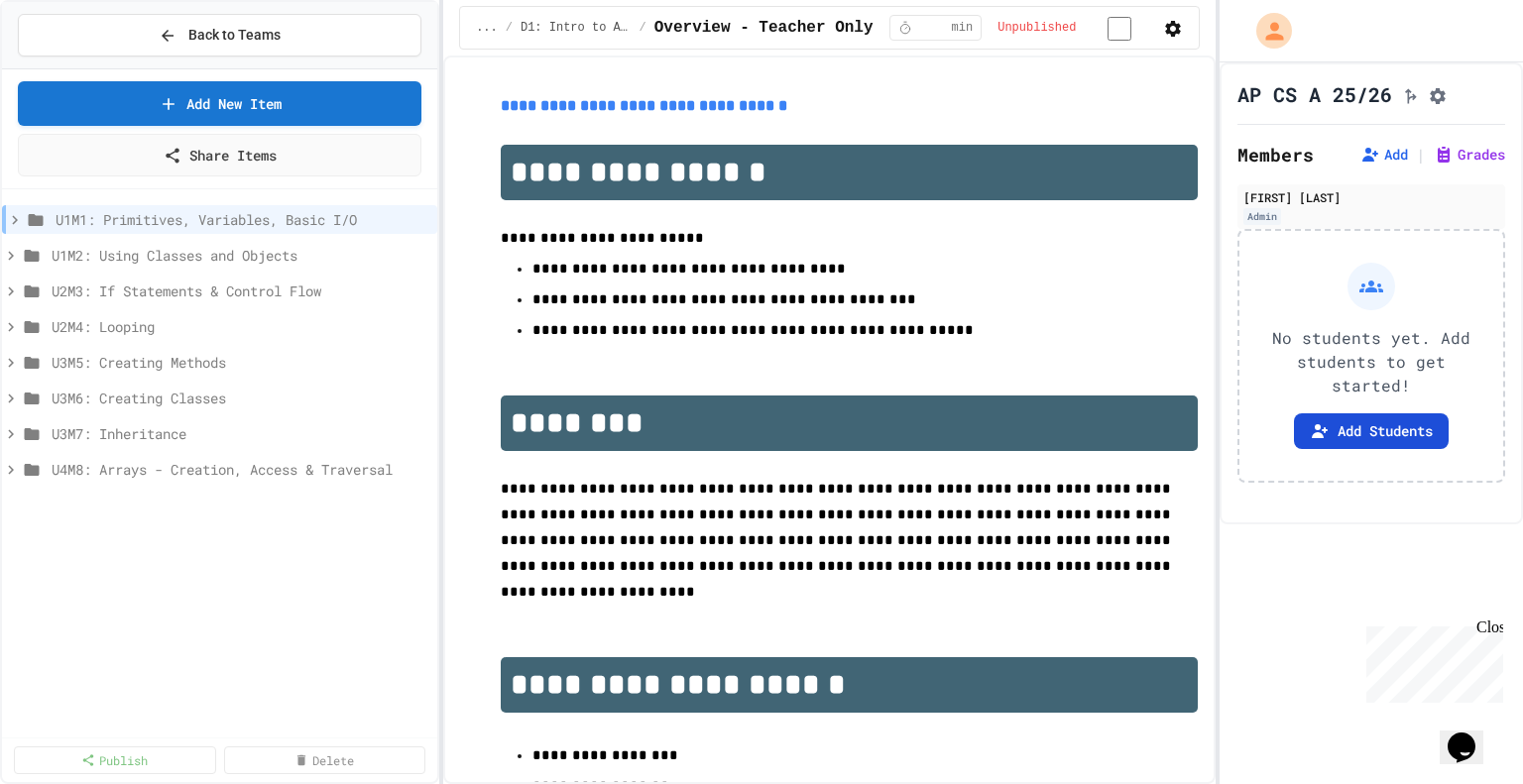 click on "Add Students" at bounding box center (1371, 431) 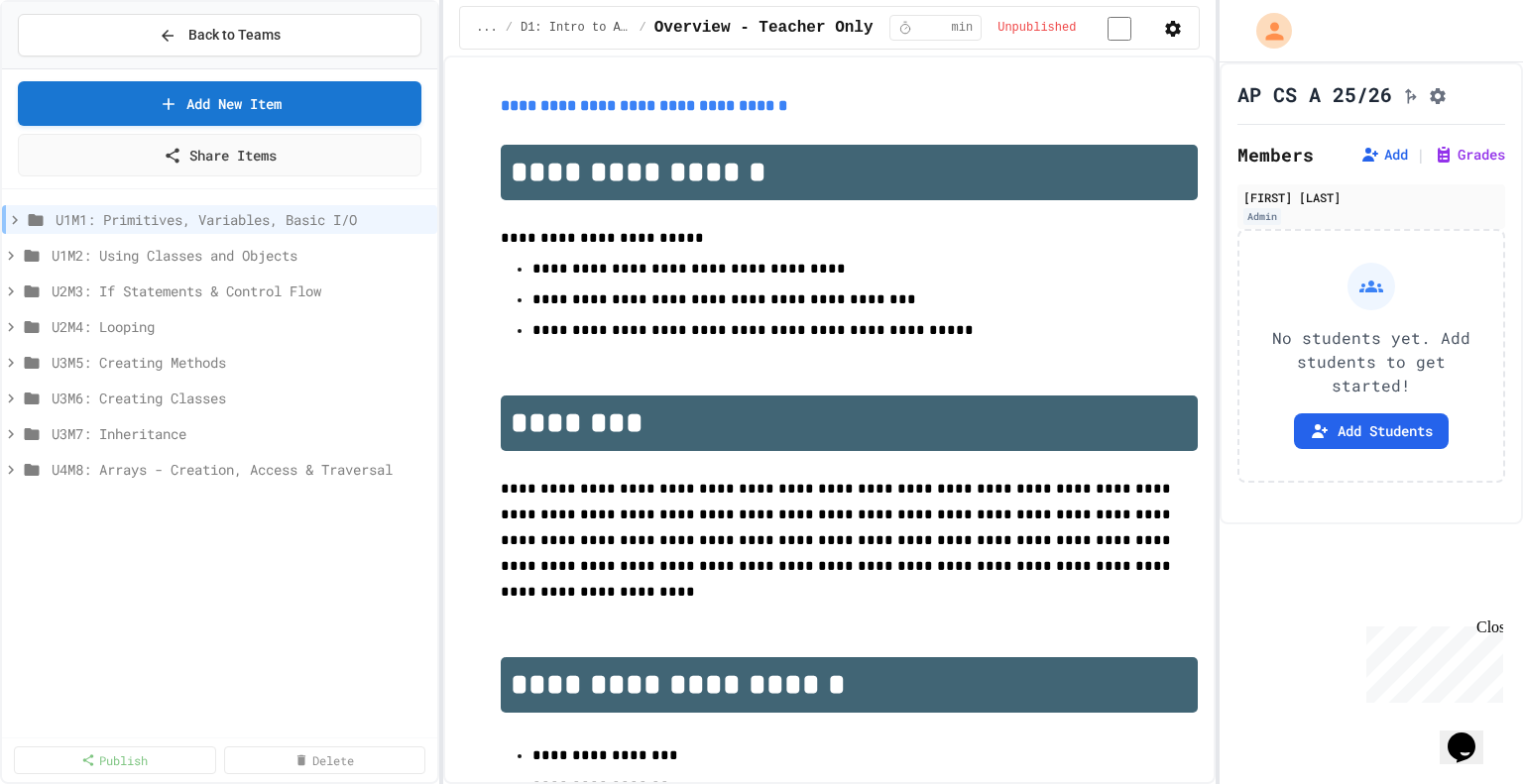 click on "Copy" at bounding box center (966, 900) 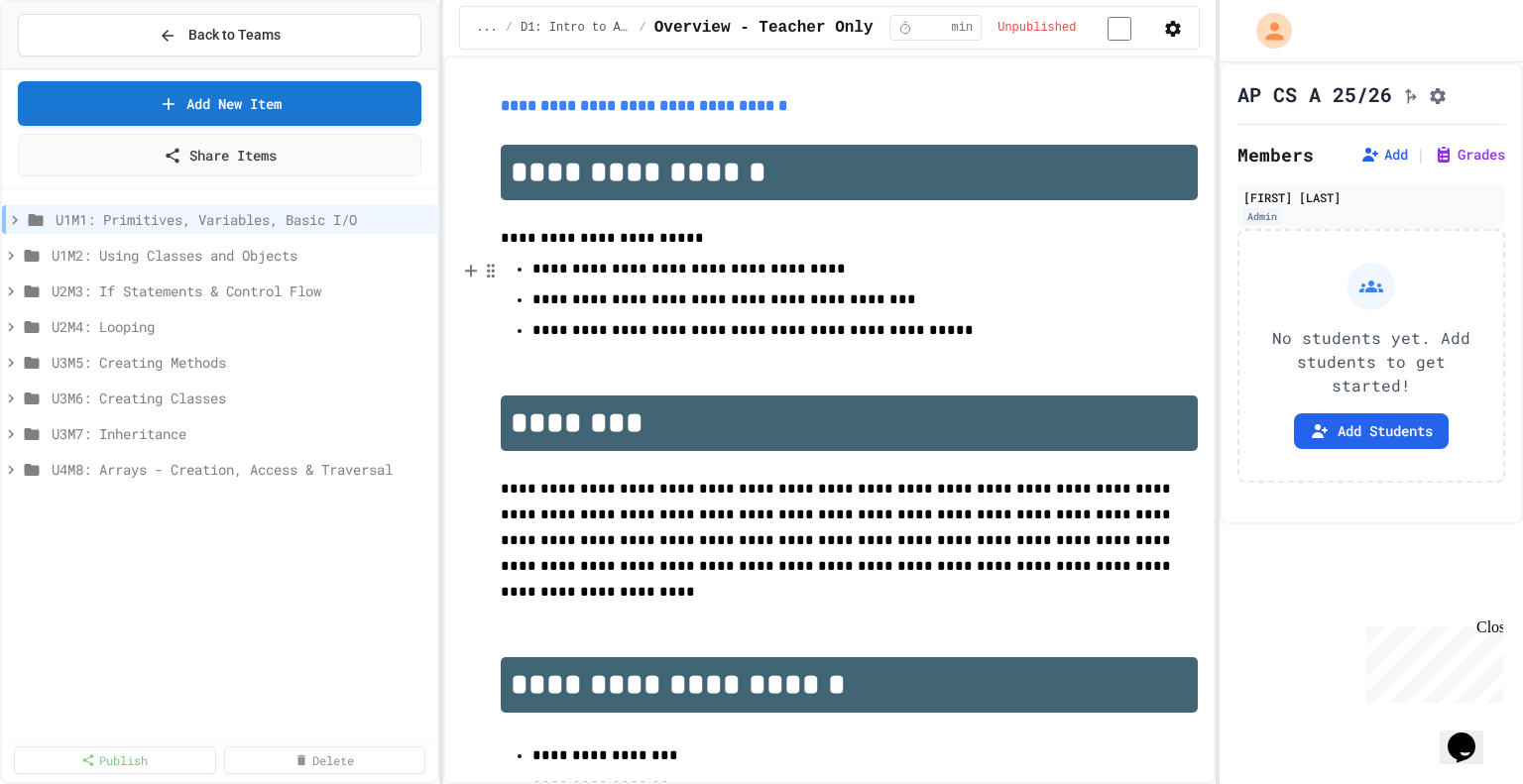 scroll, scrollTop: 0, scrollLeft: 0, axis: both 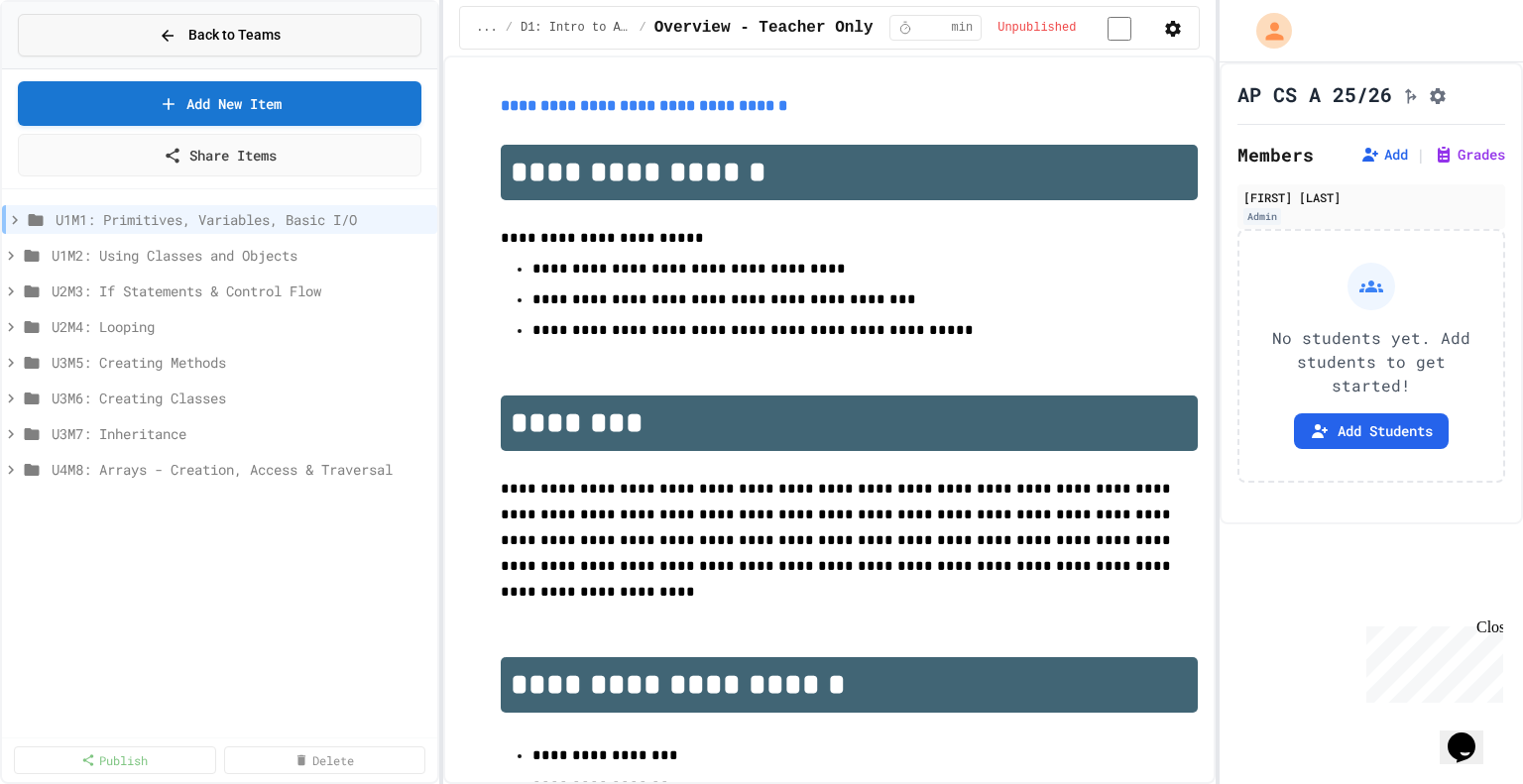click on "Back to Teams" at bounding box center [234, 35] 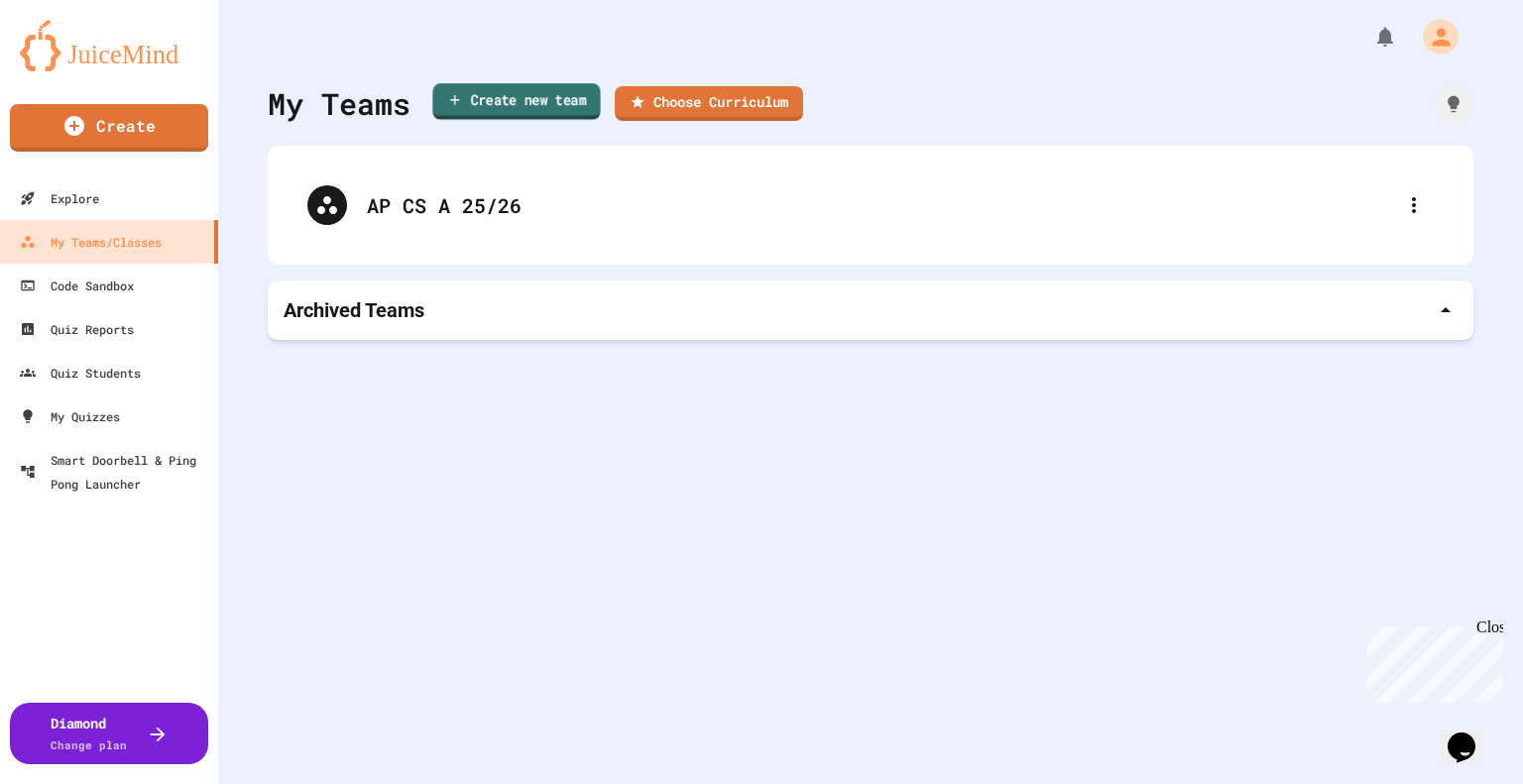 click on "Create new team" at bounding box center (516, 101) 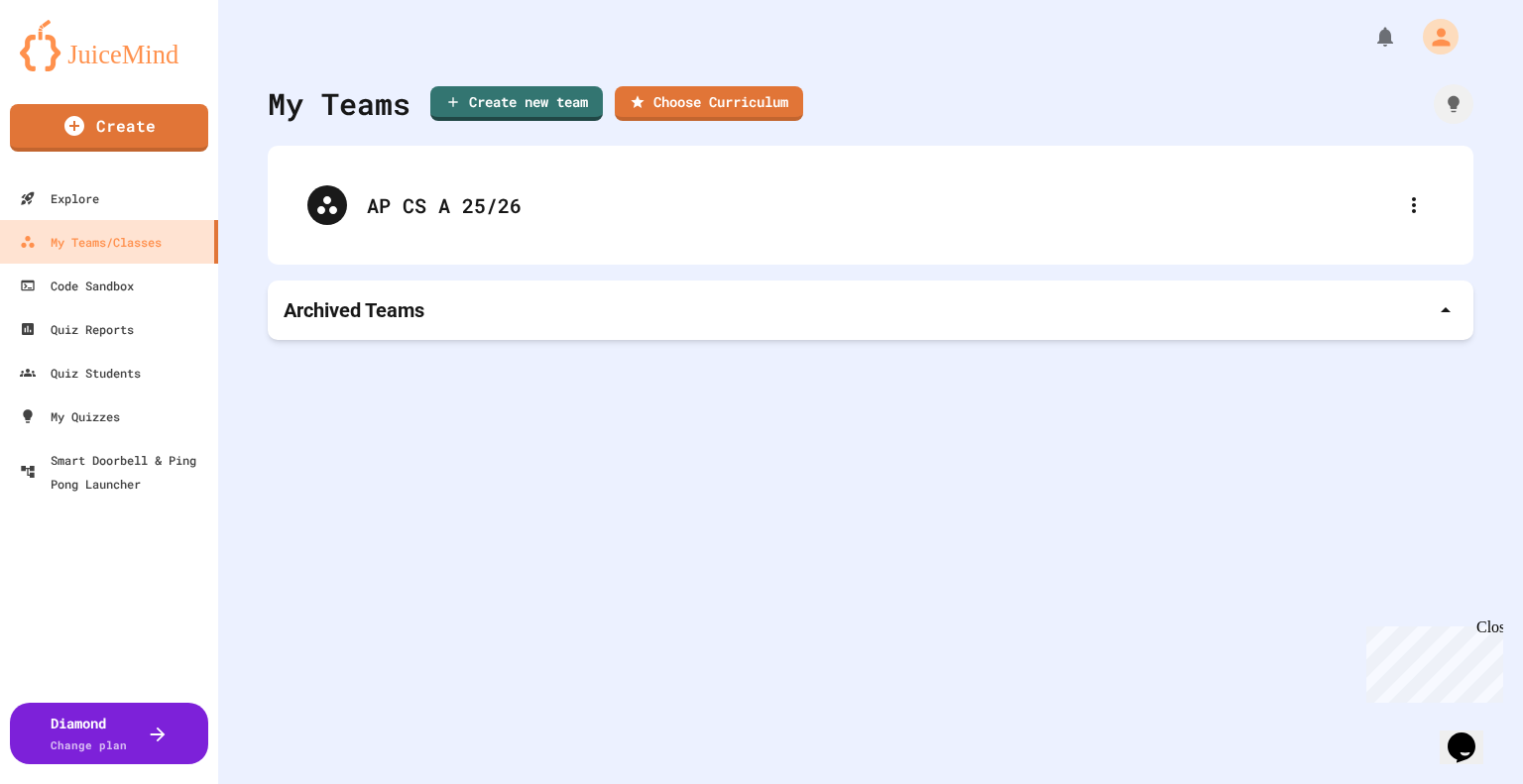click at bounding box center (762, 1058) 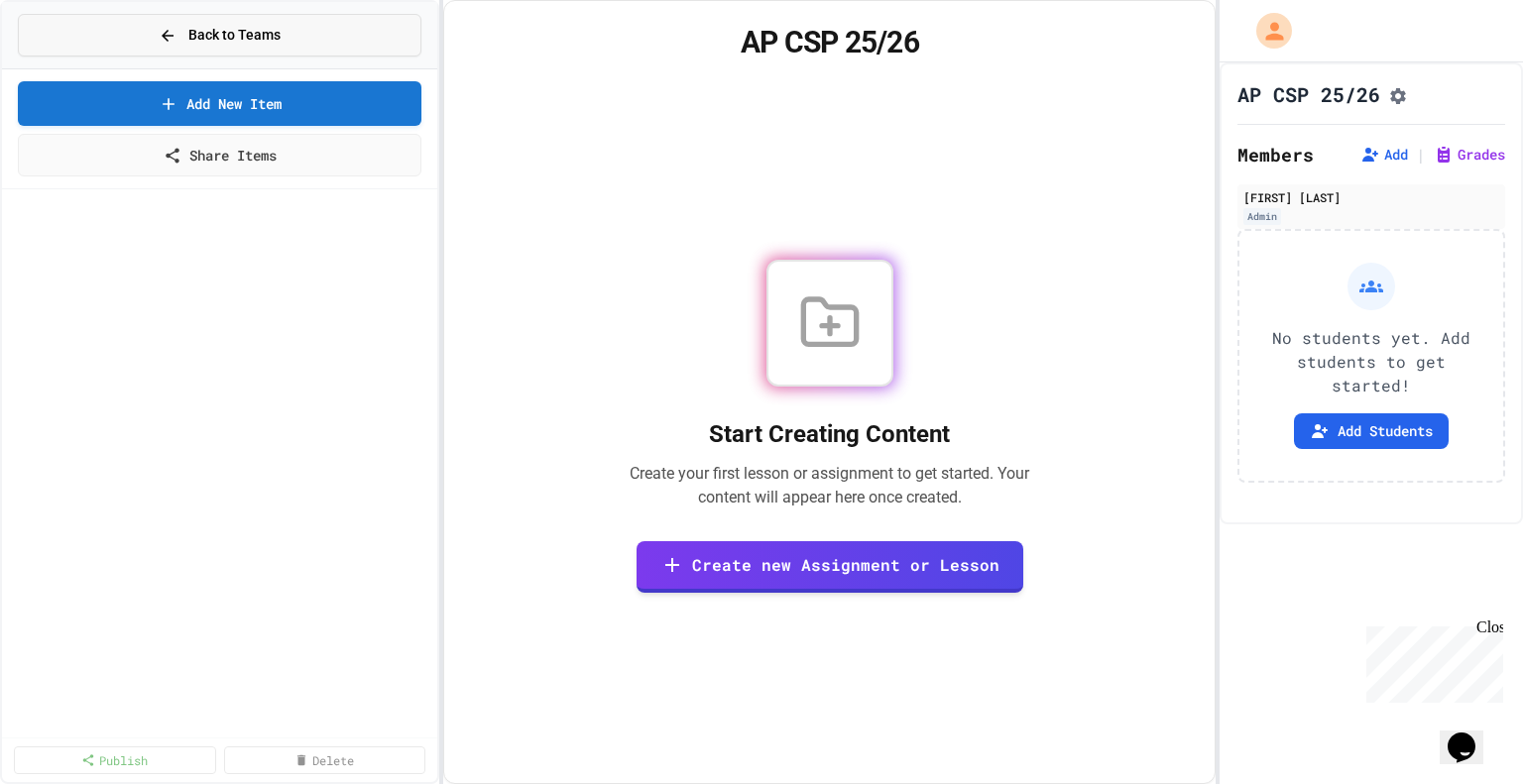 click on "Back to Teams" at bounding box center (234, 35) 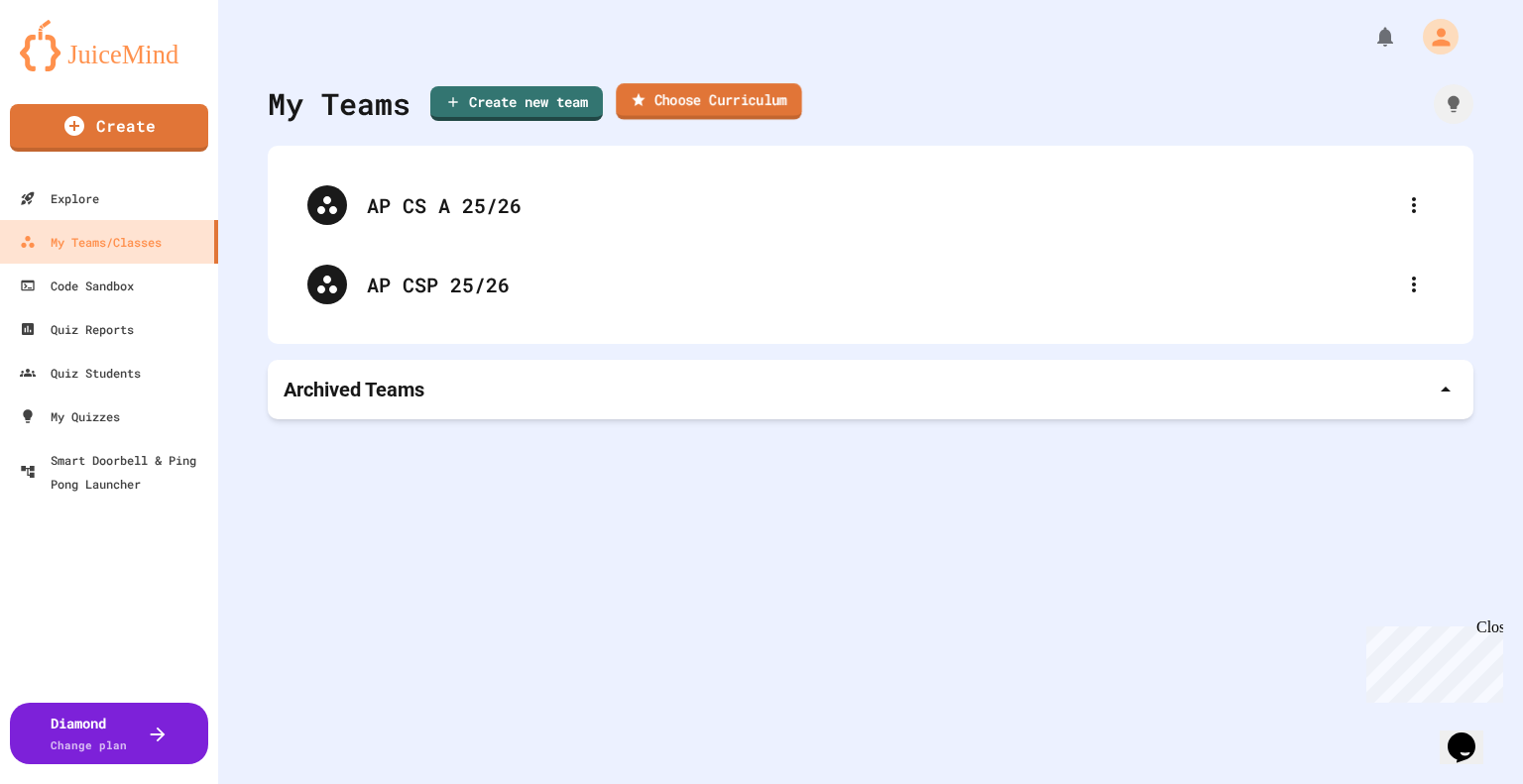 click on "Choose Curriculum" at bounding box center (708, 101) 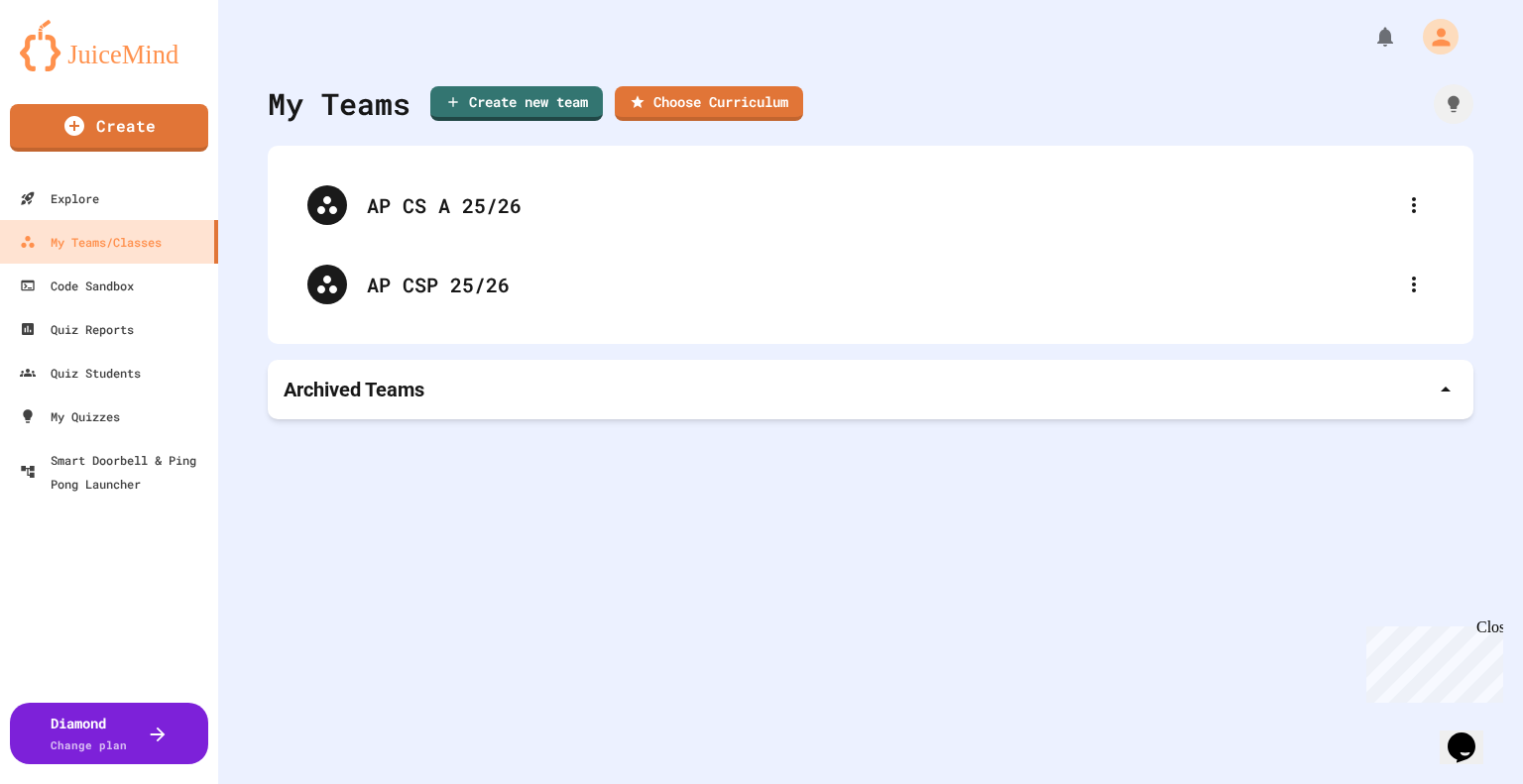 scroll, scrollTop: 79, scrollLeft: 0, axis: vertical 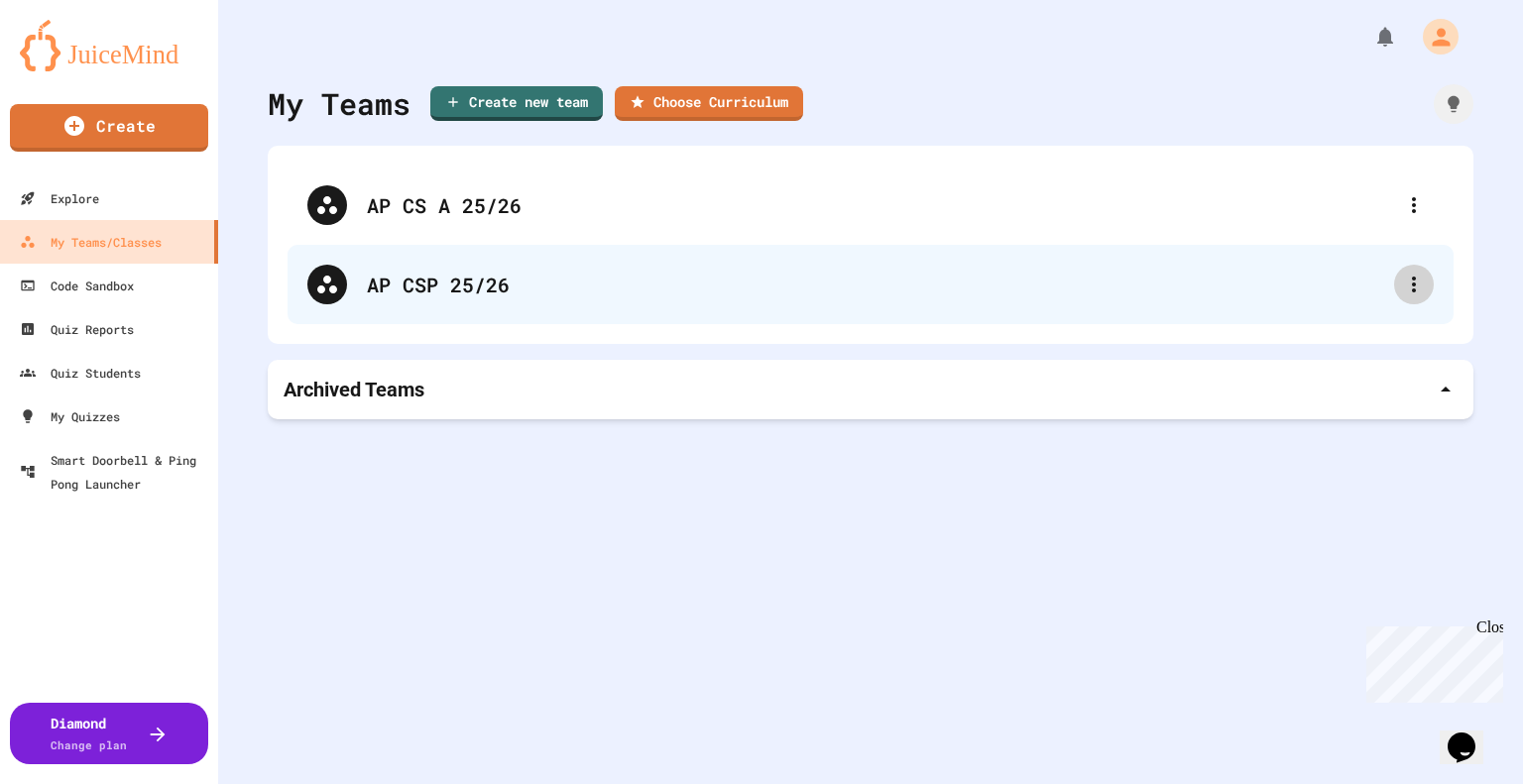 click 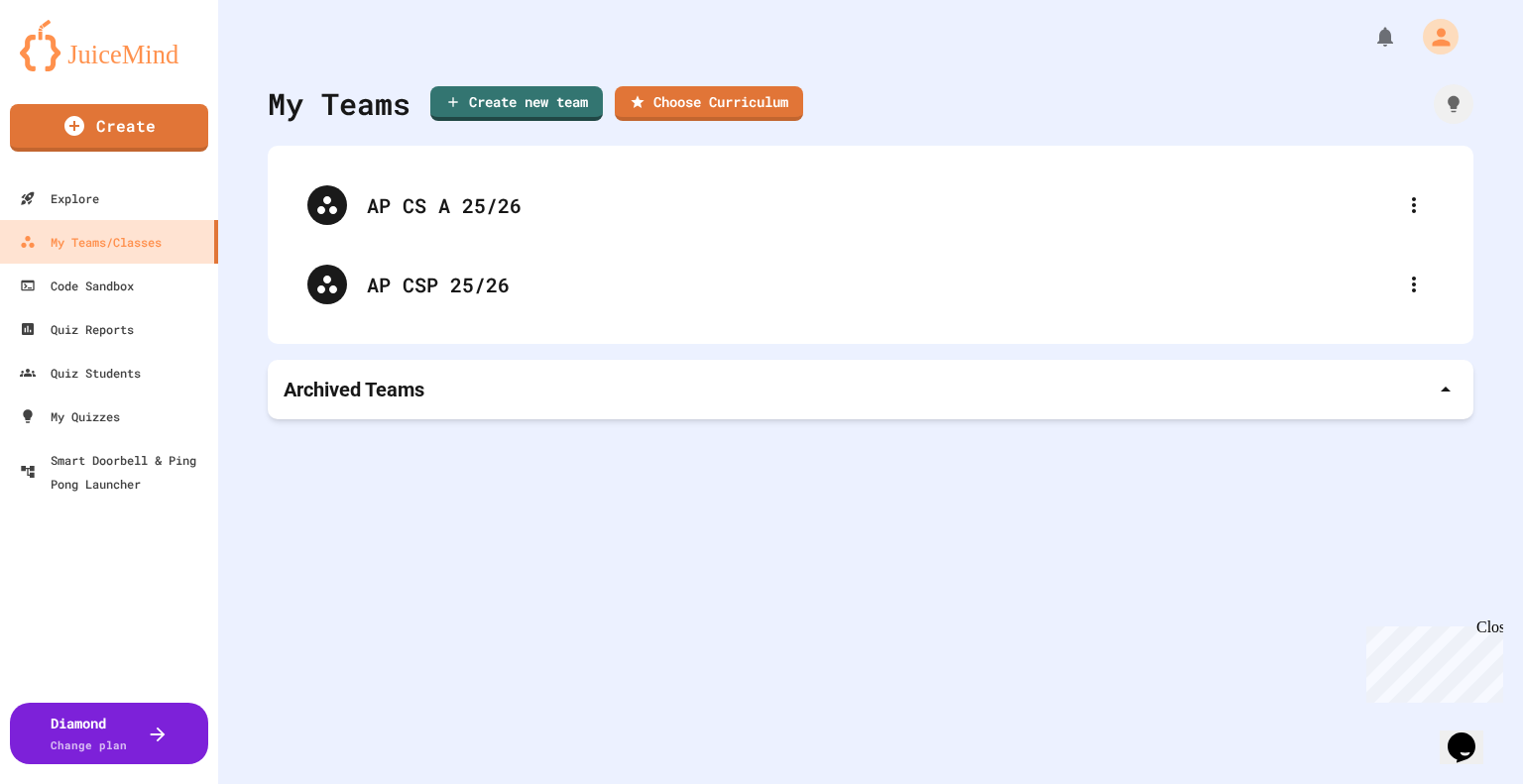 click on "Delete Team" at bounding box center [771, 883] 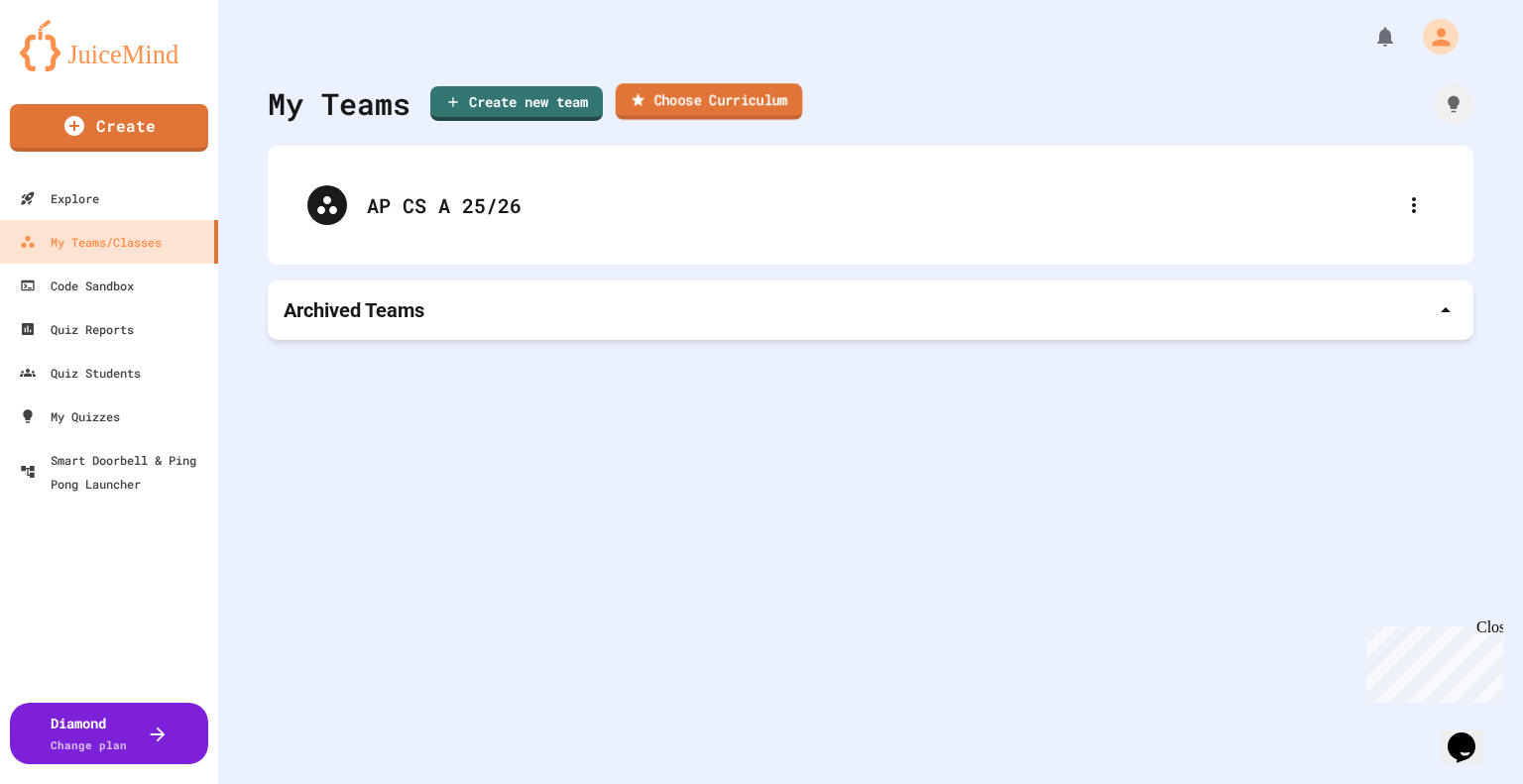 click on "Choose Curriculum" at bounding box center (709, 101) 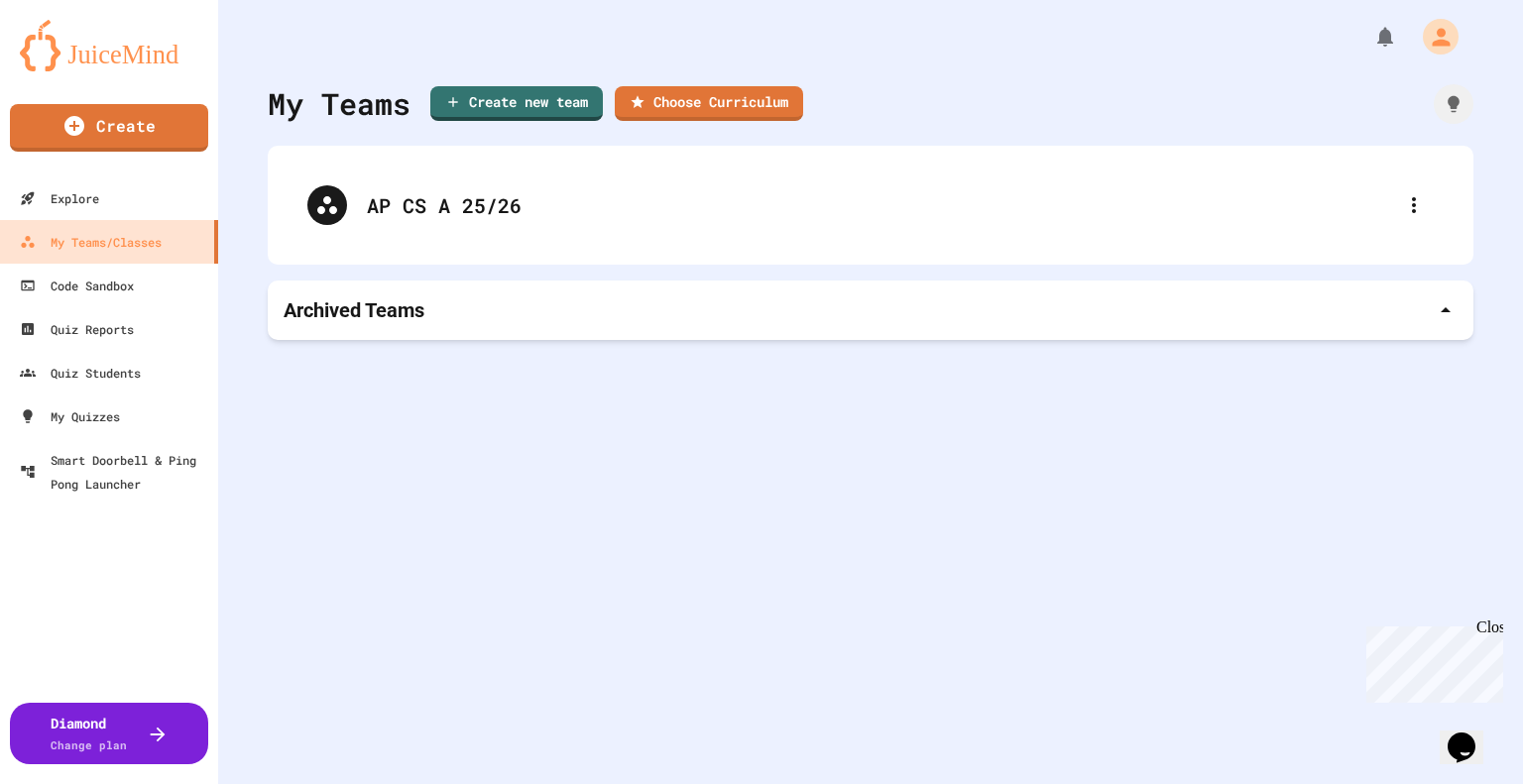scroll, scrollTop: 79, scrollLeft: 0, axis: vertical 